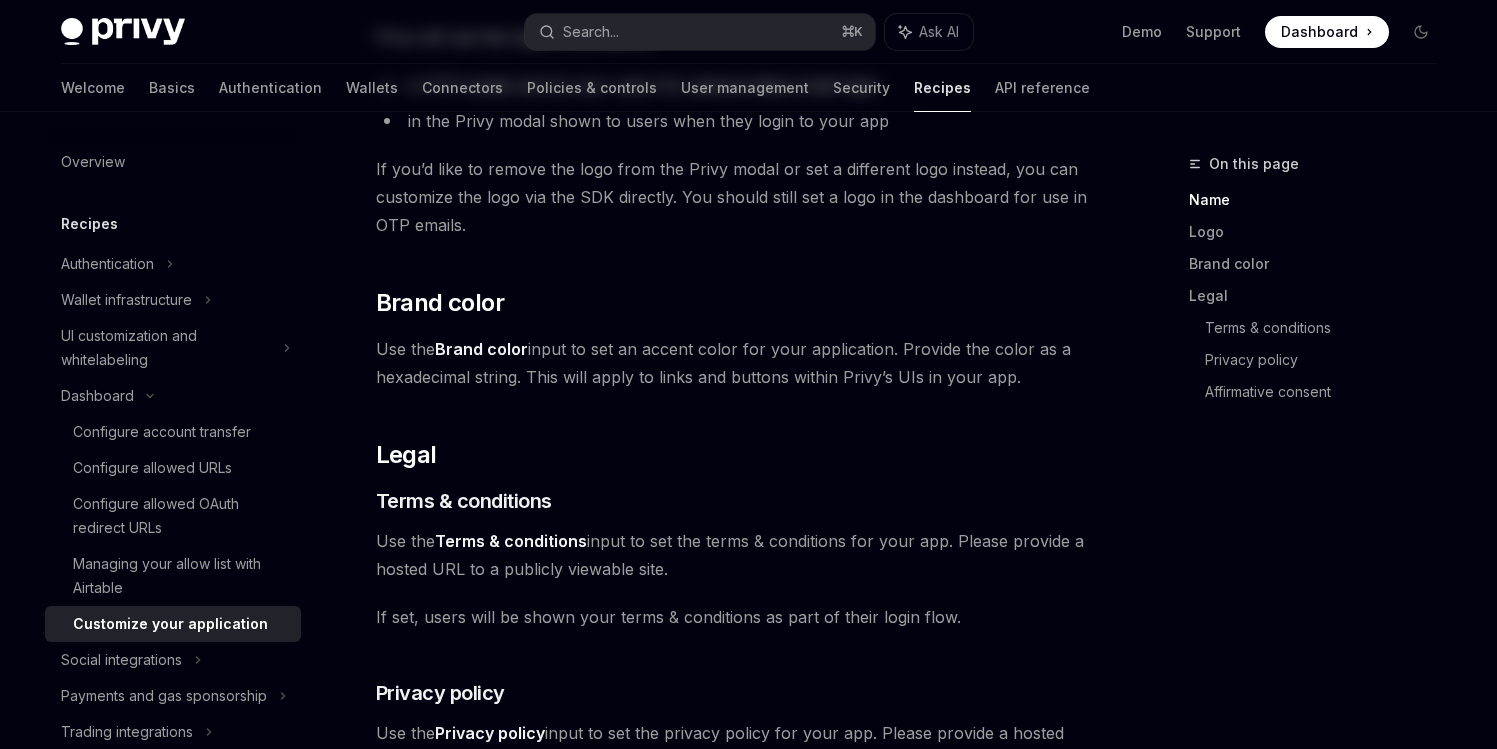 scroll, scrollTop: 0, scrollLeft: 0, axis: both 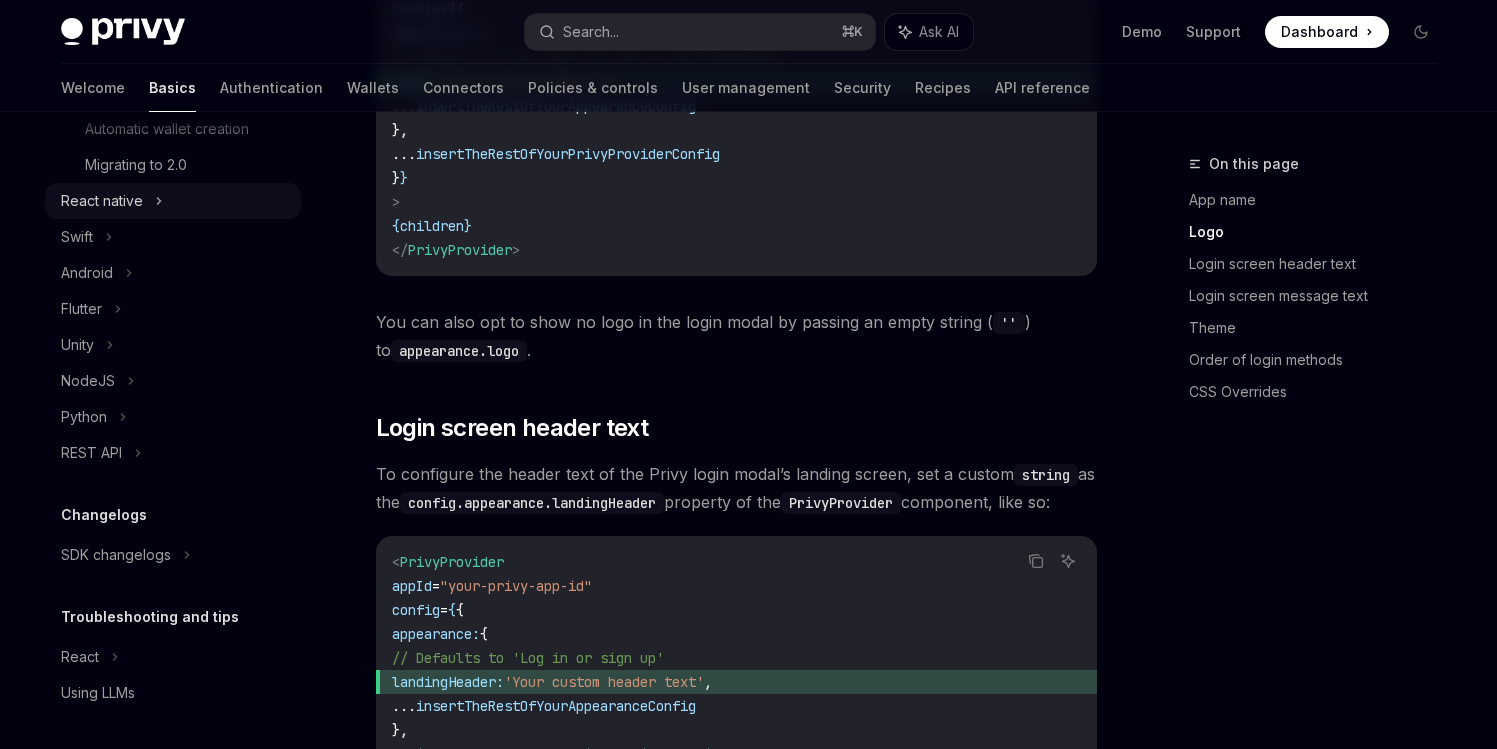 click 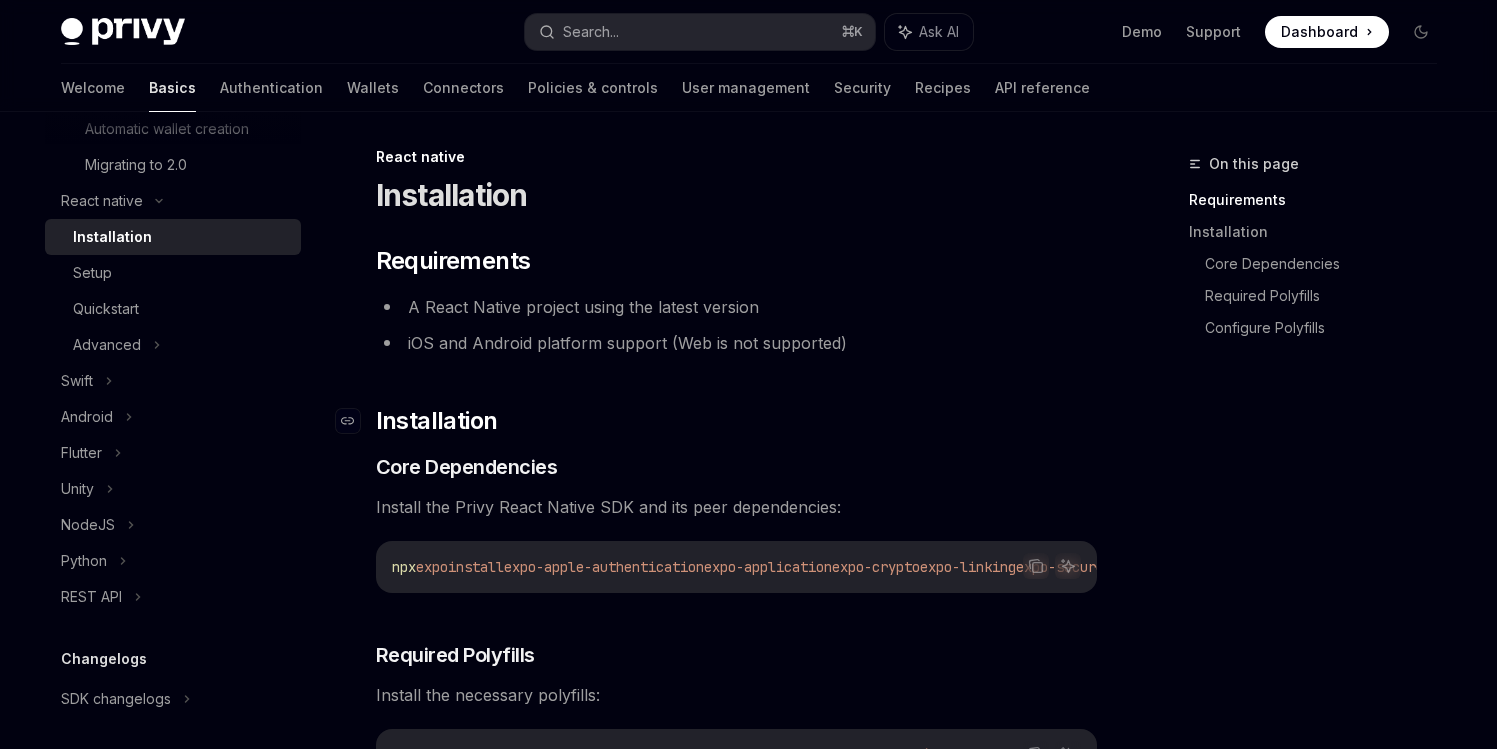 scroll, scrollTop: 8, scrollLeft: 0, axis: vertical 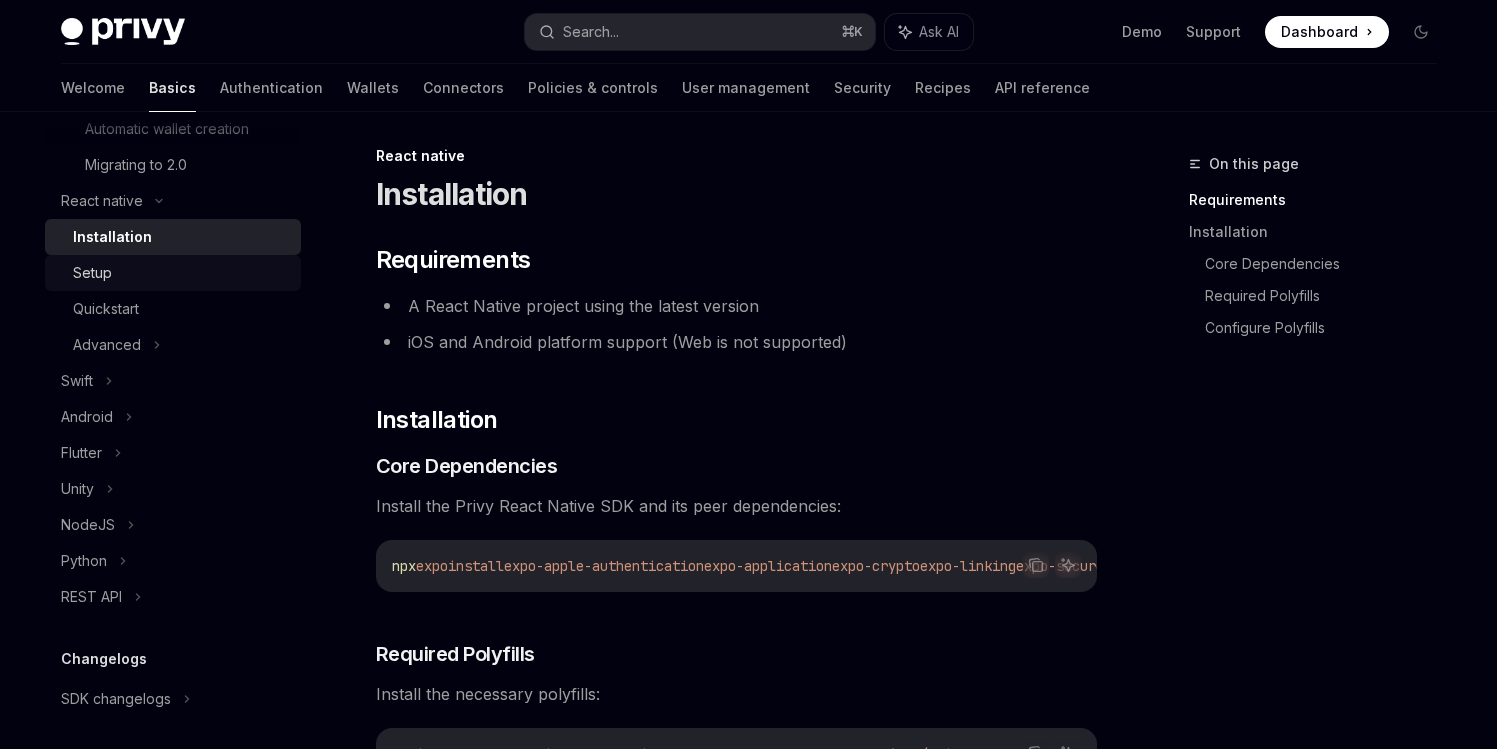 click on "Setup" at bounding box center (181, 273) 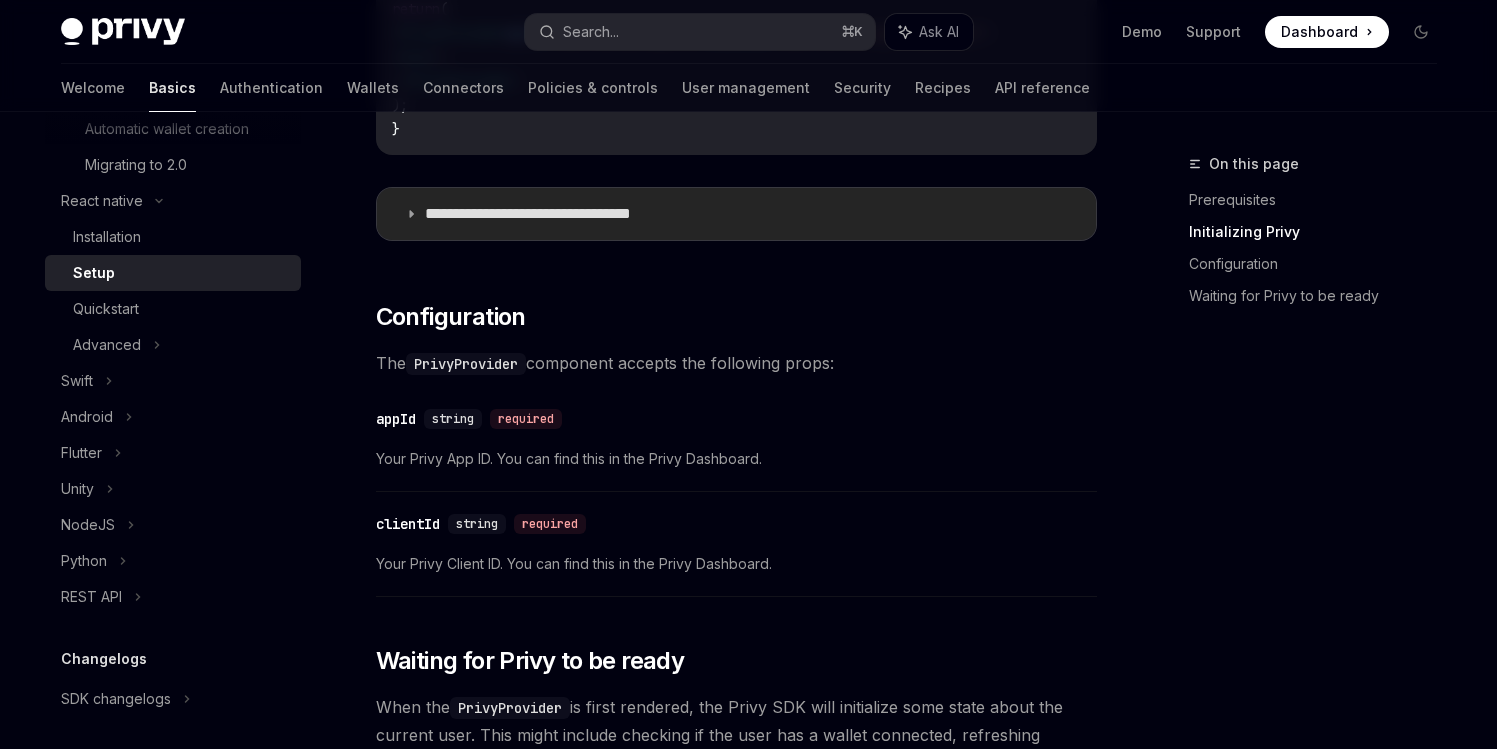 scroll, scrollTop: 917, scrollLeft: 0, axis: vertical 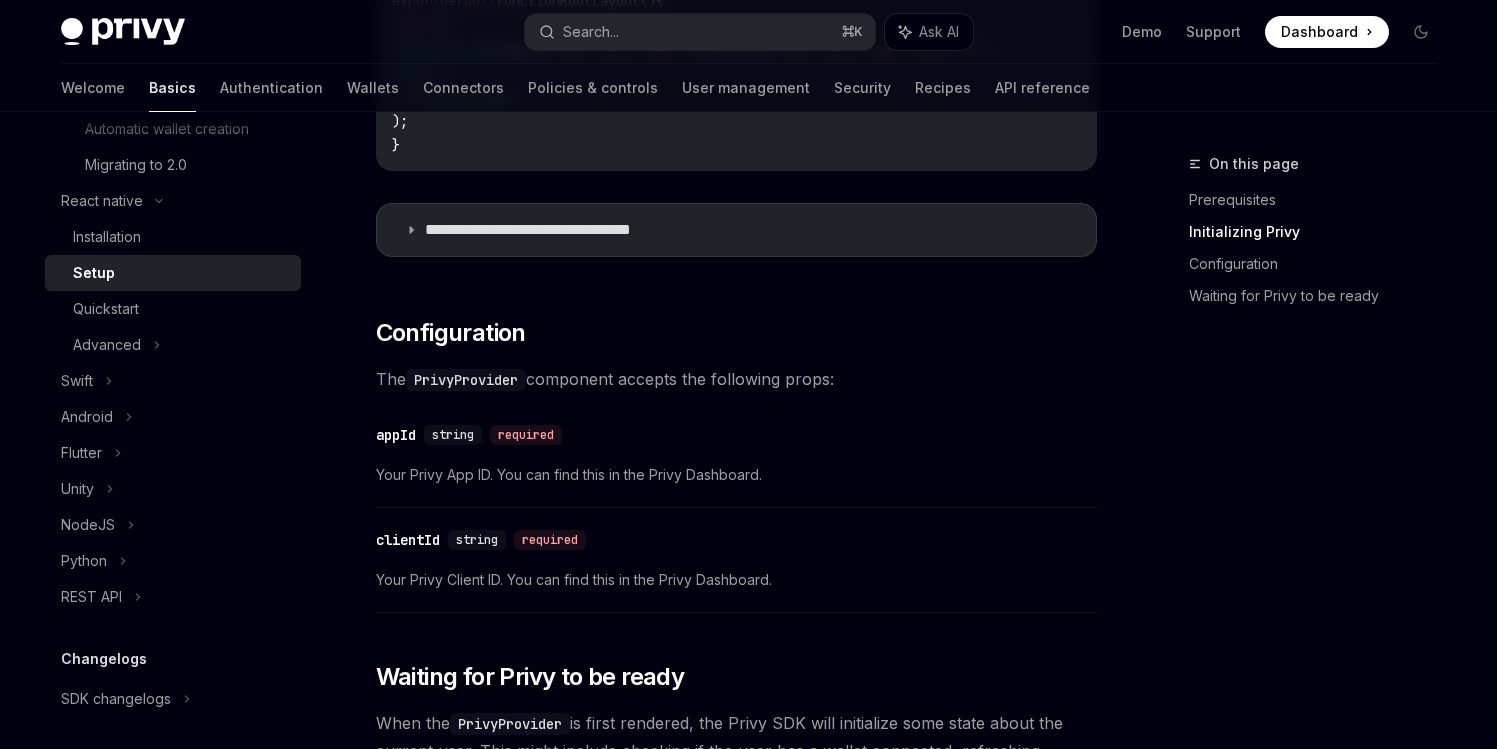 click on "**********" at bounding box center [736, 50] 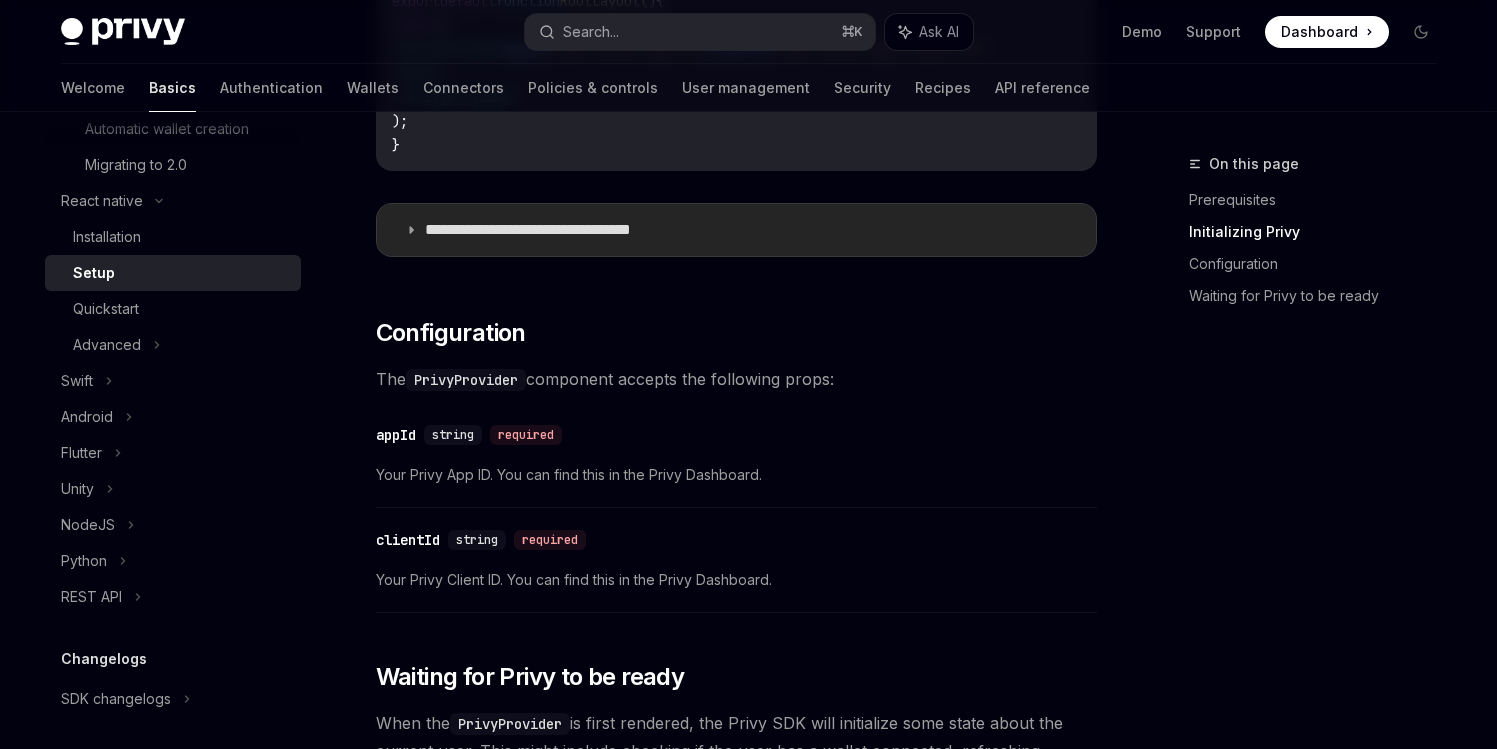 click on "**********" at bounding box center [560, 230] 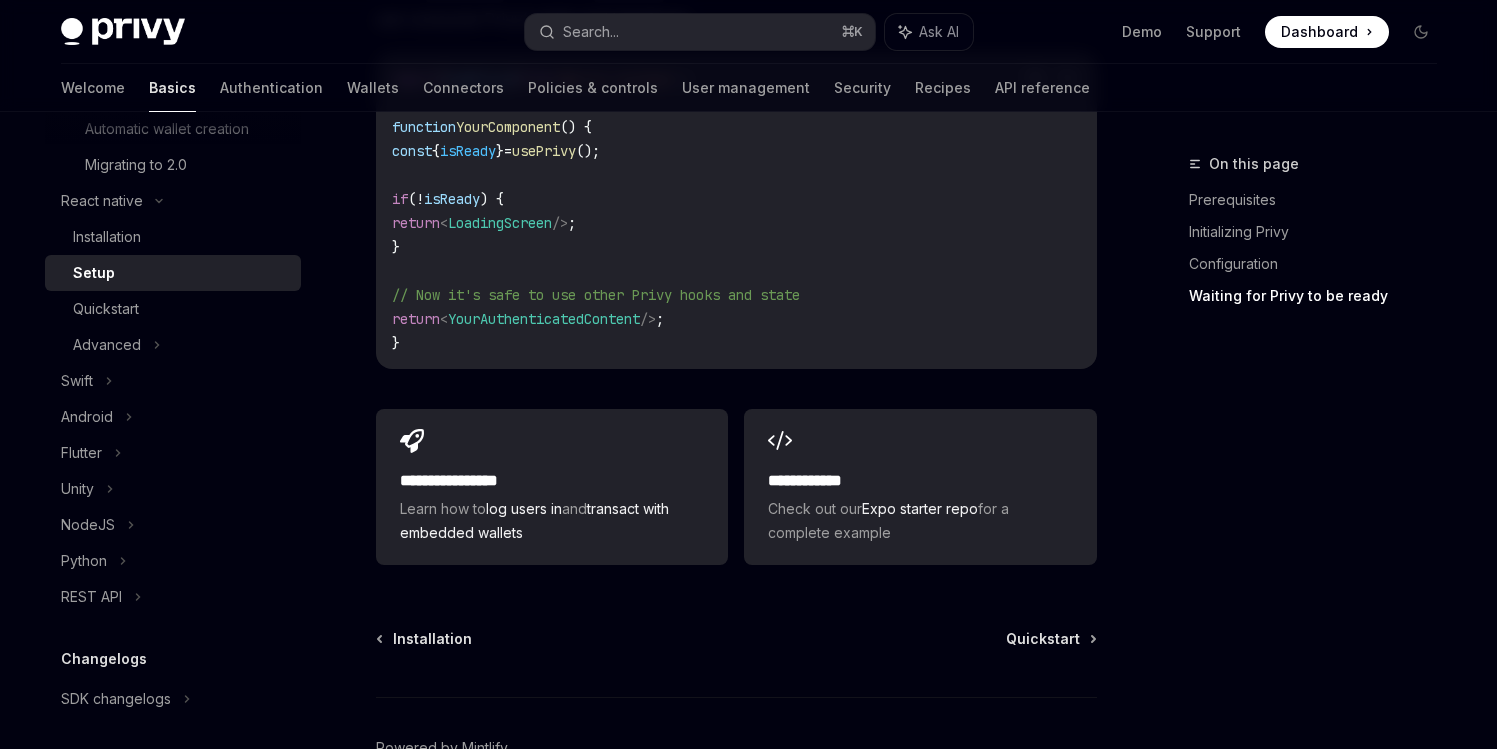 scroll, scrollTop: 3027, scrollLeft: 0, axis: vertical 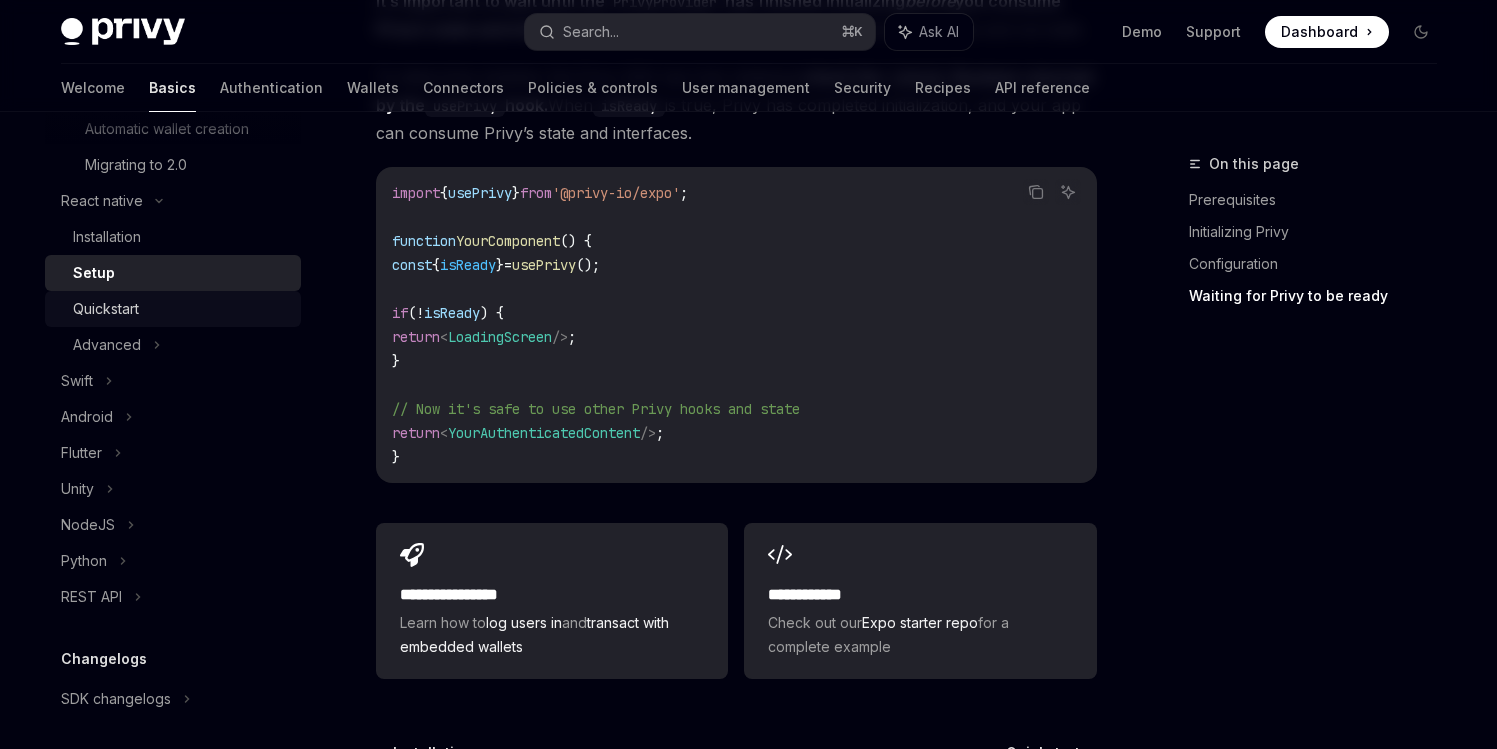 click on "Quickstart" at bounding box center (181, 309) 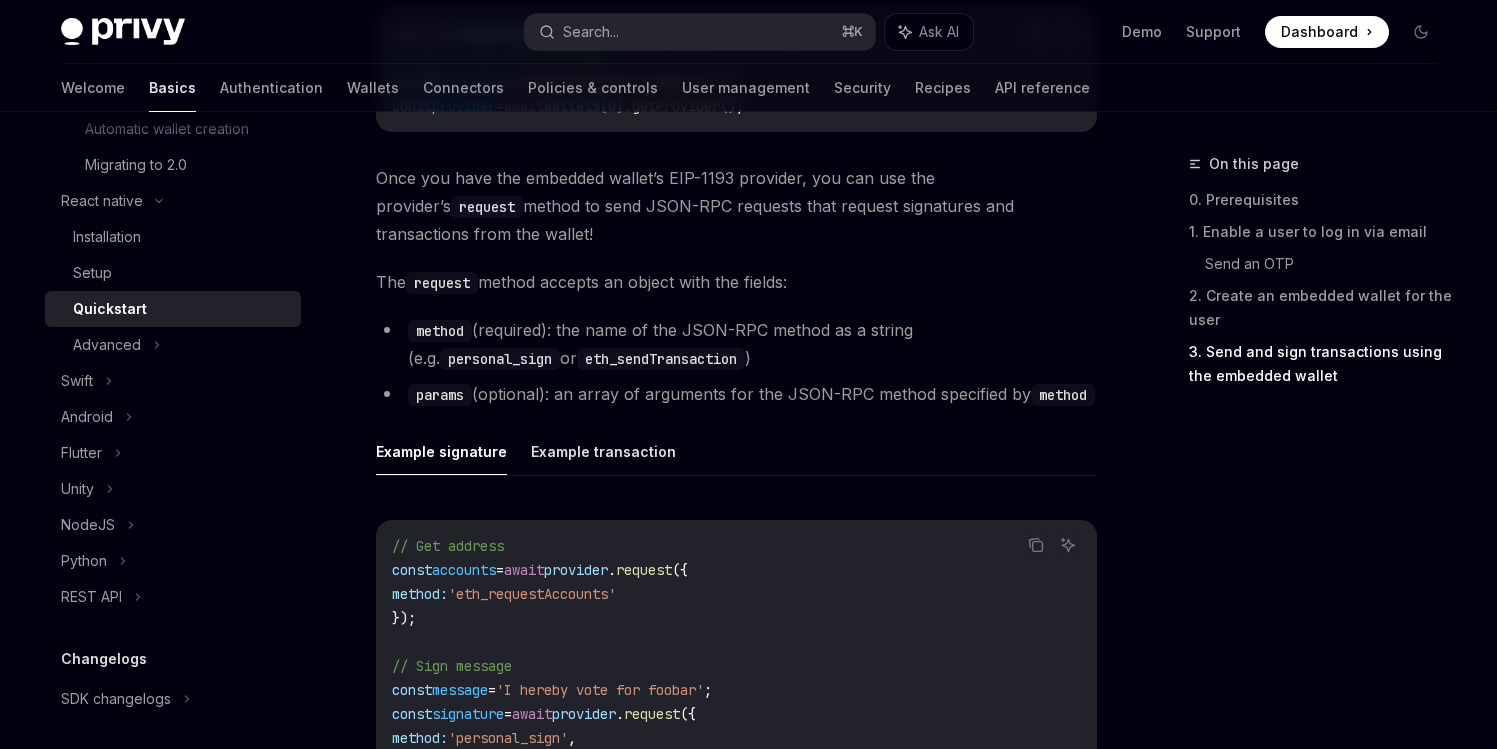 scroll, scrollTop: 3116, scrollLeft: 0, axis: vertical 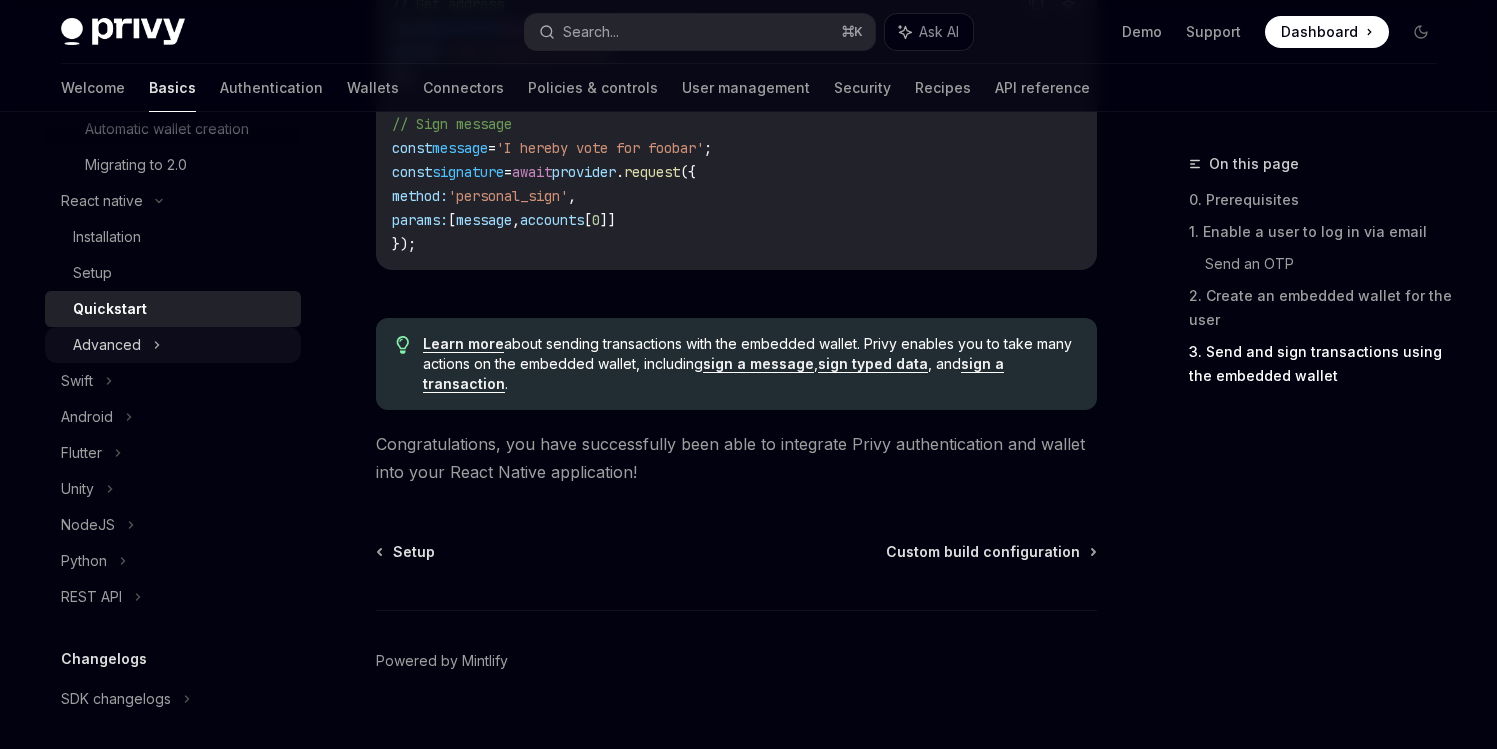 click on "Advanced" at bounding box center (173, 345) 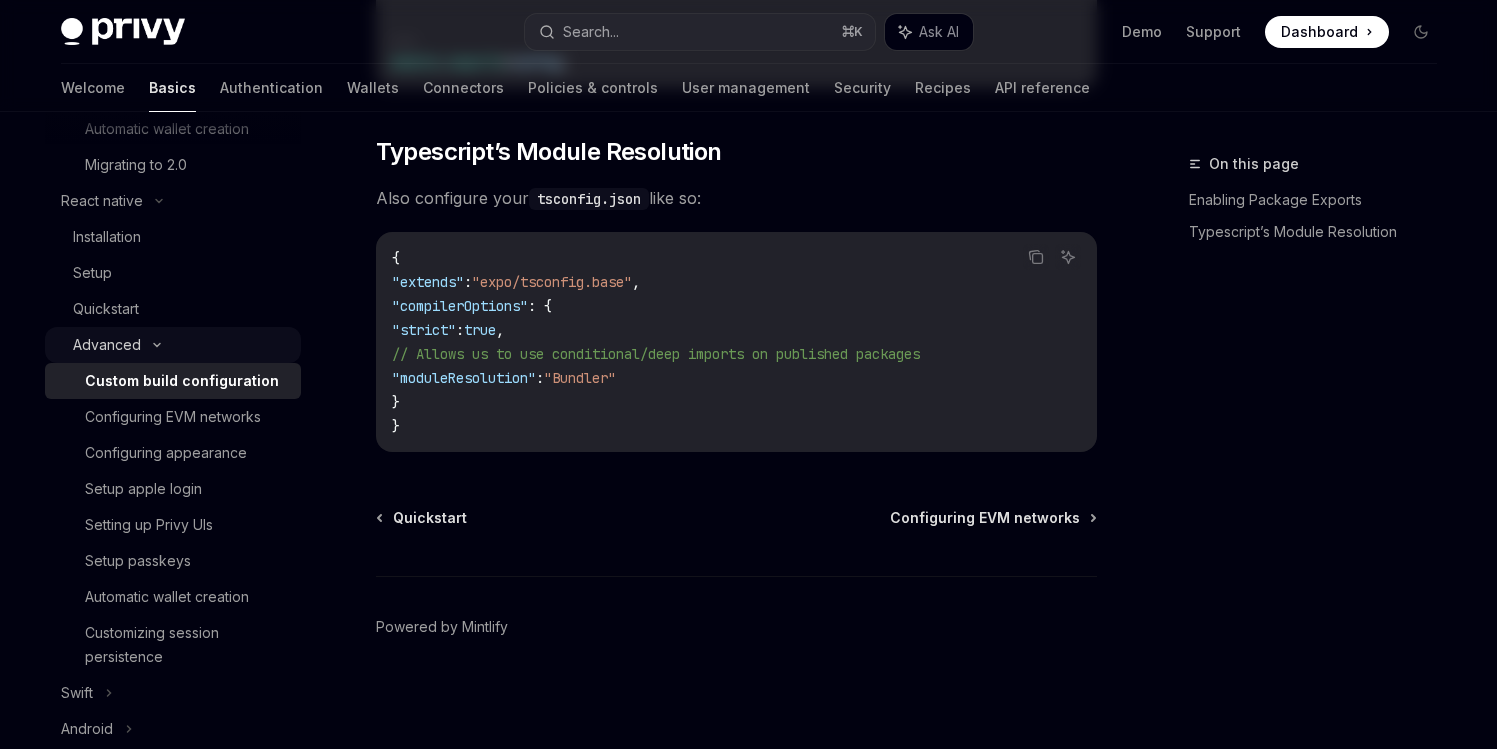 scroll, scrollTop: 0, scrollLeft: 0, axis: both 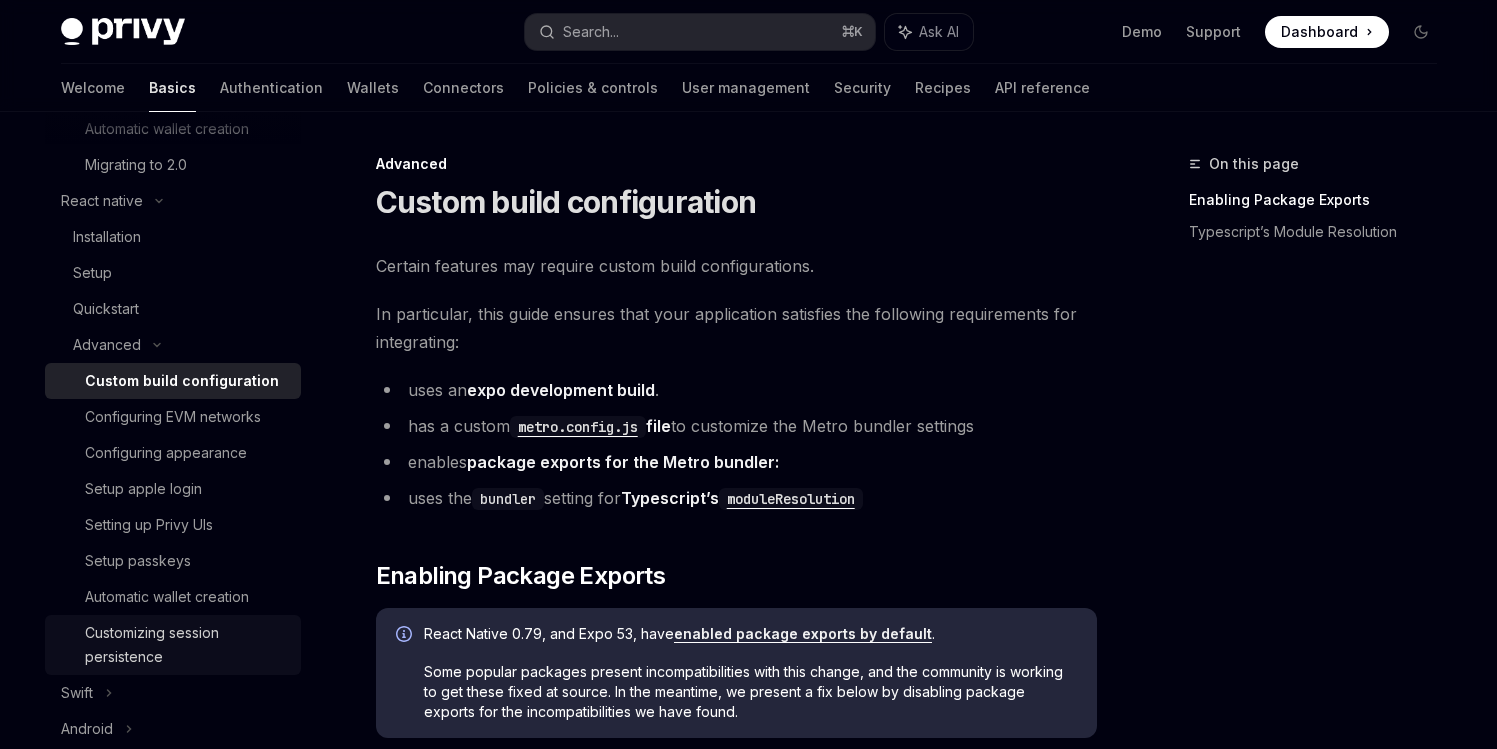 click on "Customizing session persistence" at bounding box center (187, 645) 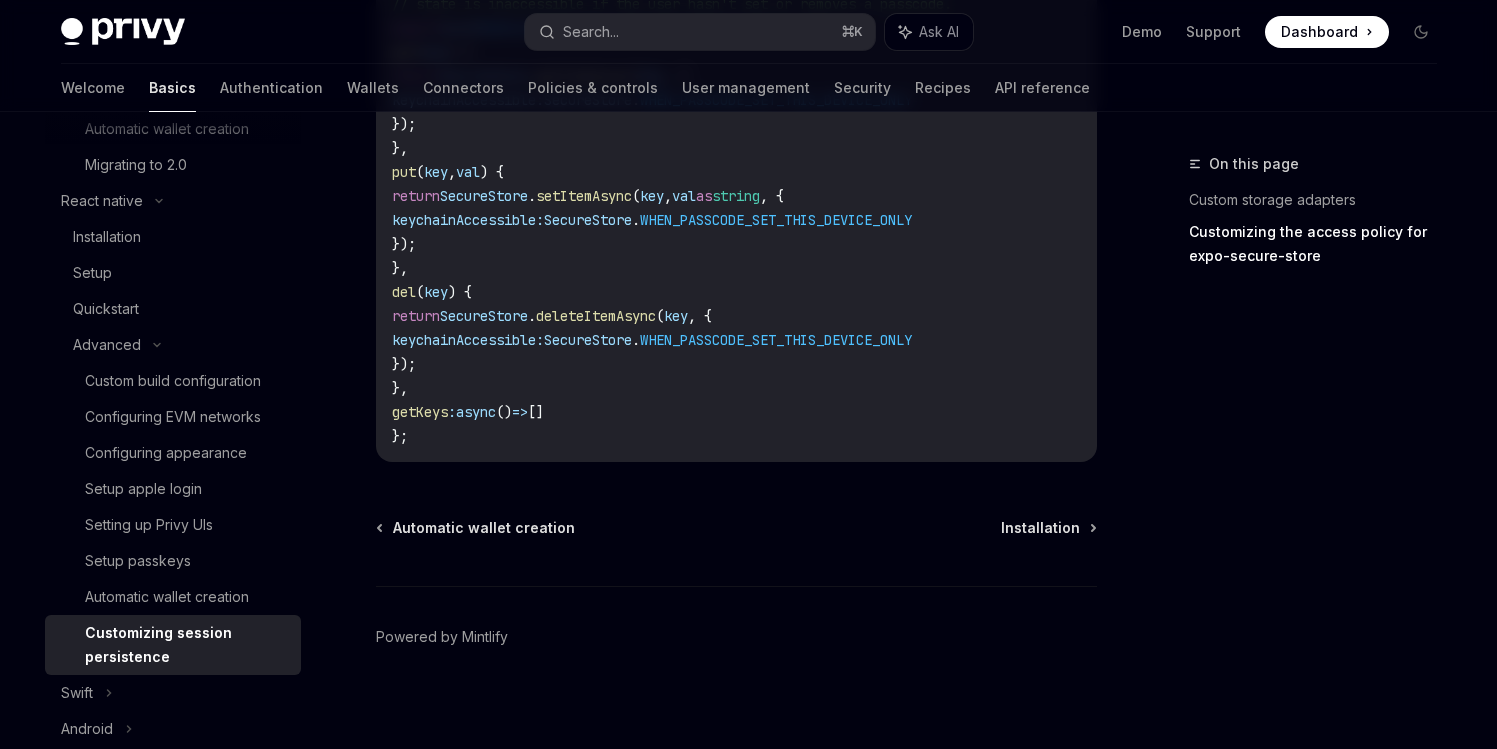 scroll, scrollTop: 1488, scrollLeft: 0, axis: vertical 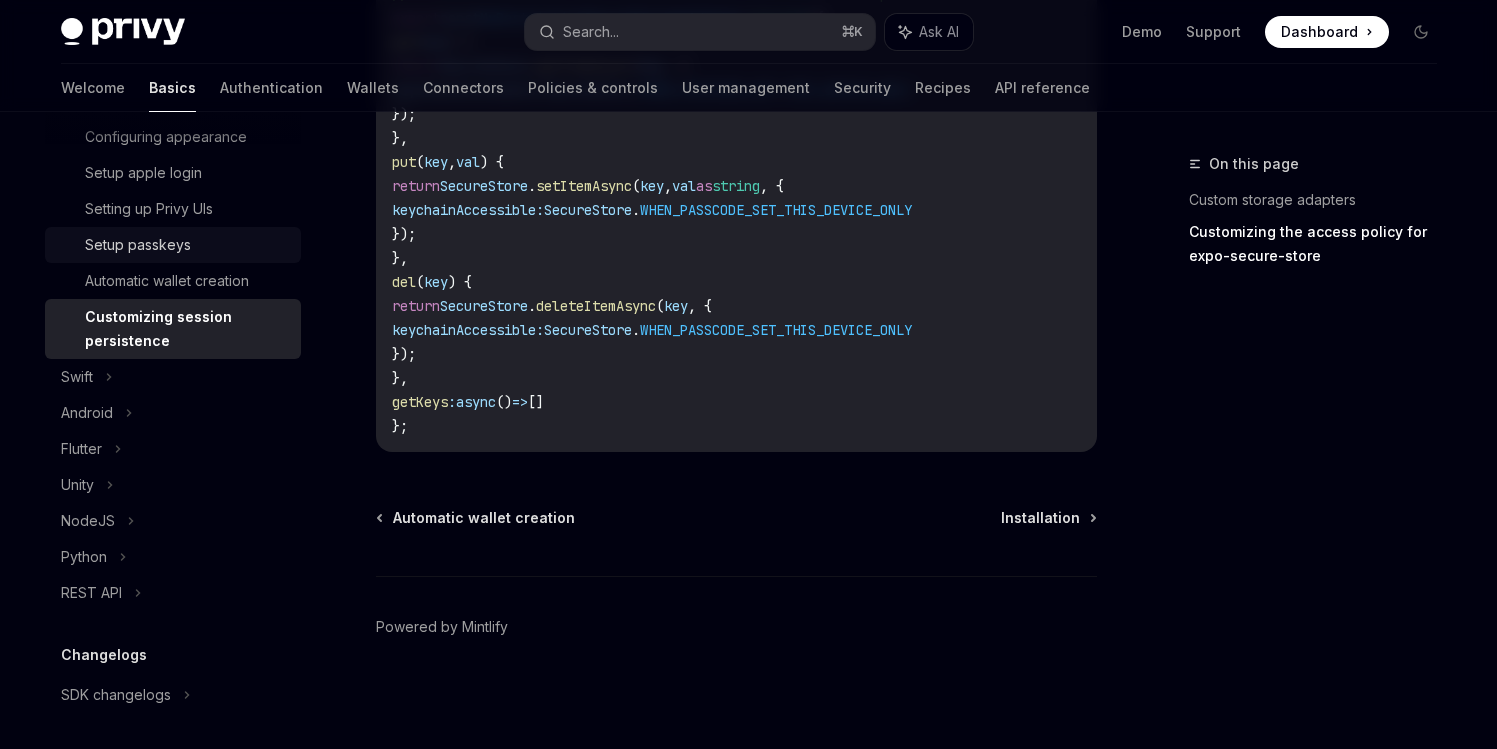 click on "Setup passkeys" at bounding box center [138, 245] 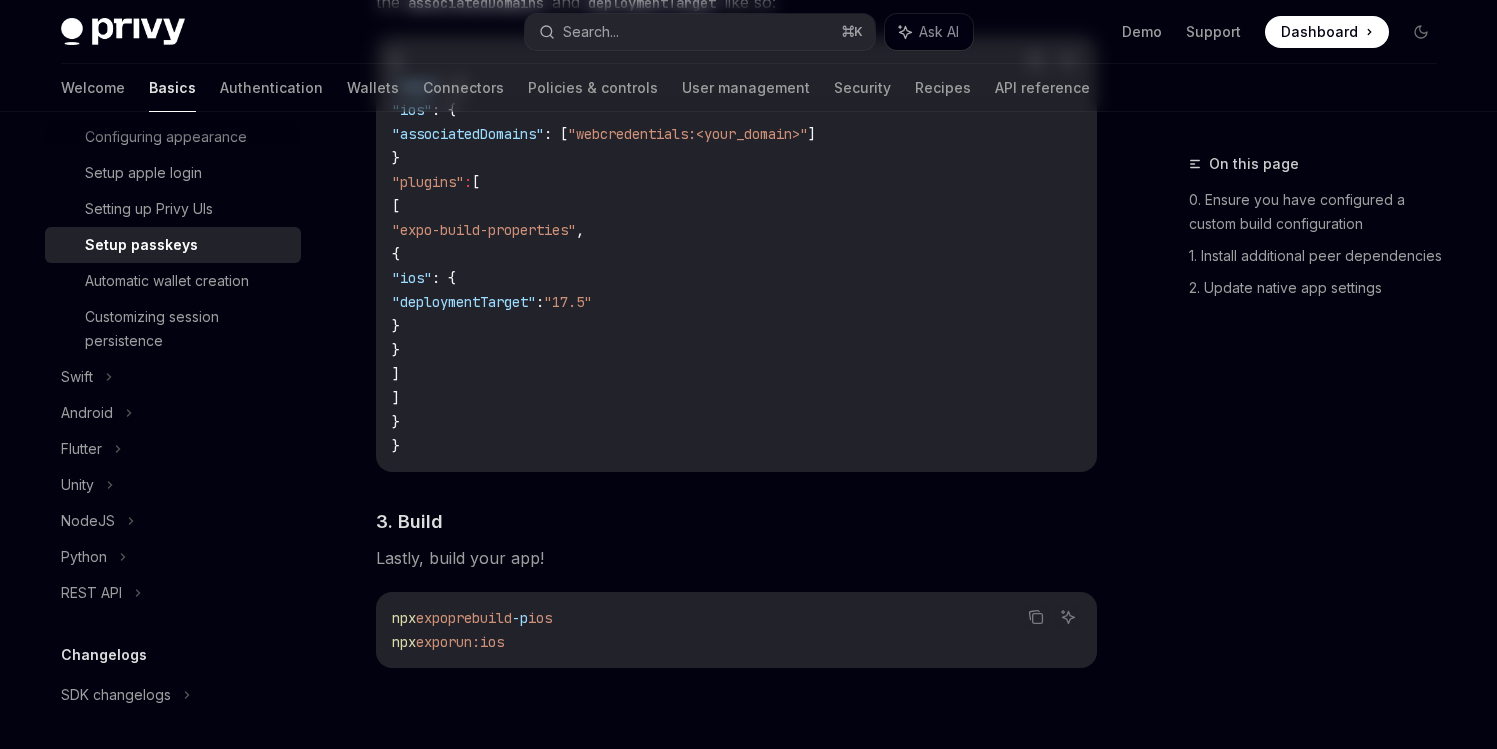 scroll, scrollTop: 0, scrollLeft: 0, axis: both 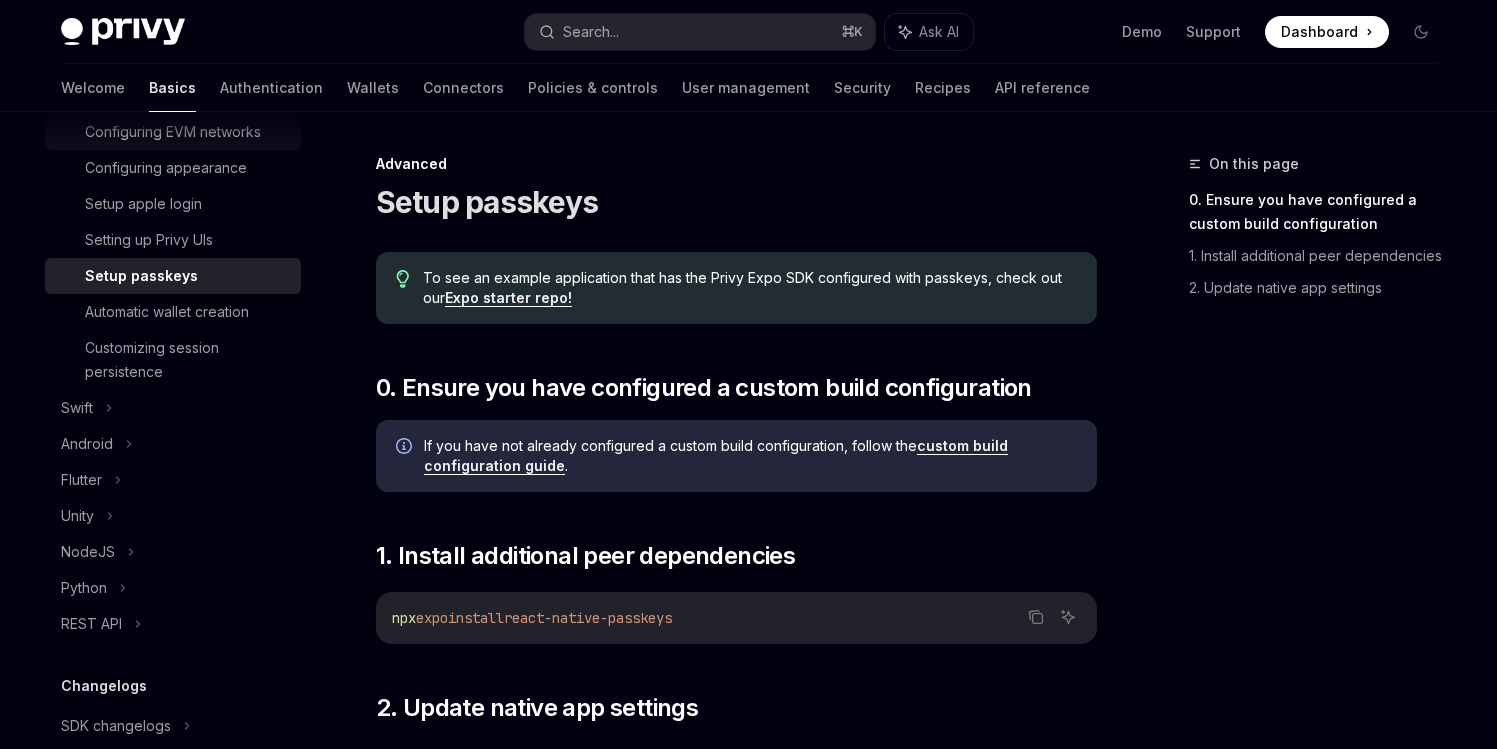click on "Configuring EVM networks" at bounding box center [173, 132] 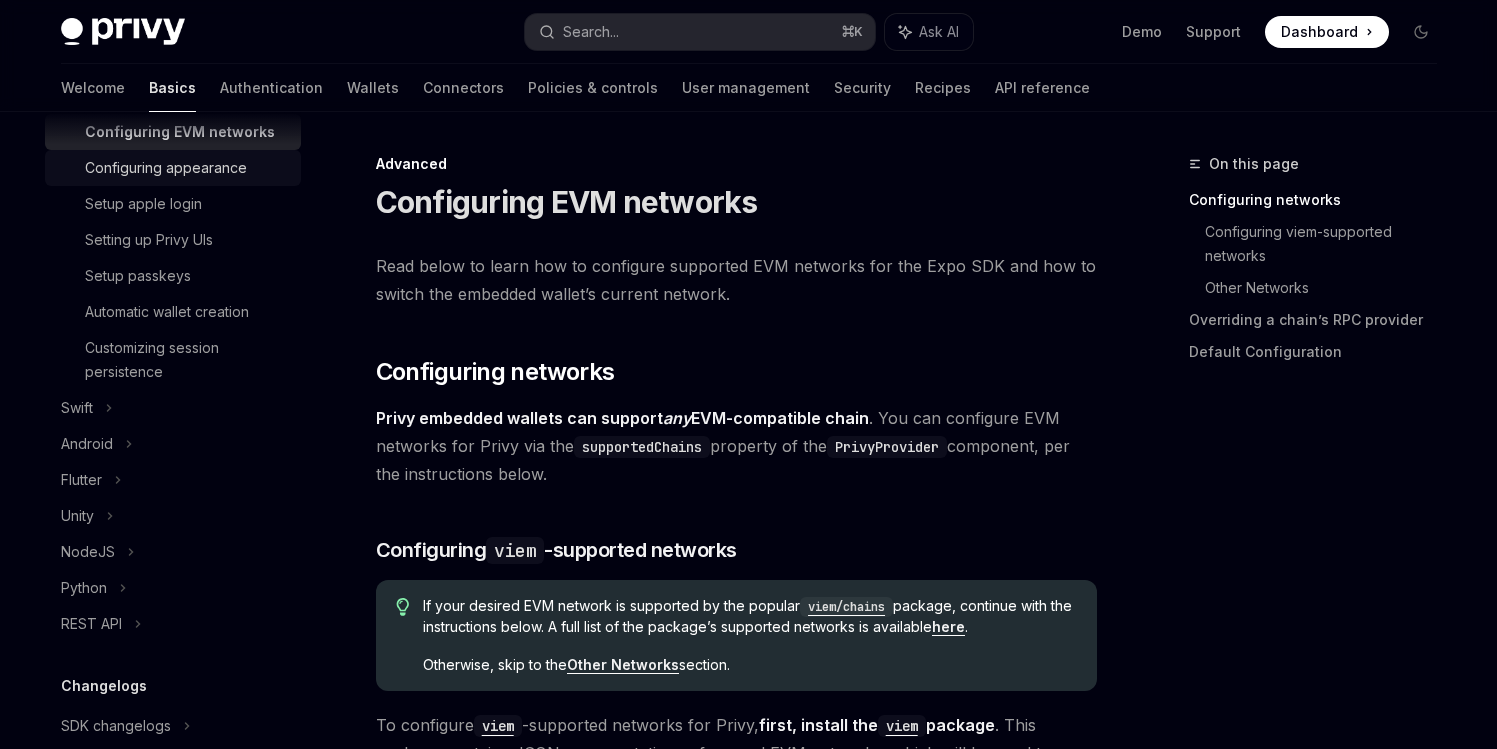 click on "Configuring appearance" at bounding box center [166, 168] 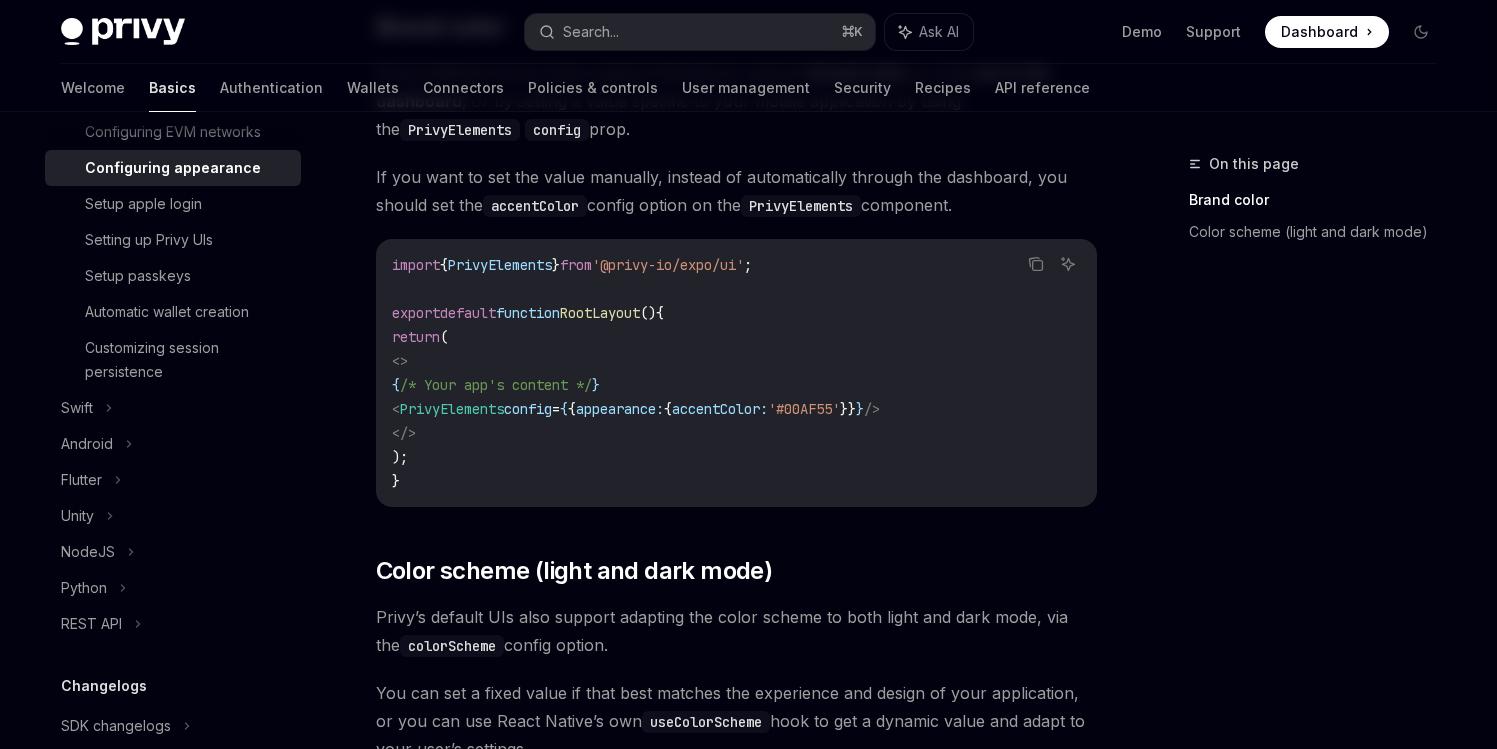 scroll, scrollTop: 315, scrollLeft: 0, axis: vertical 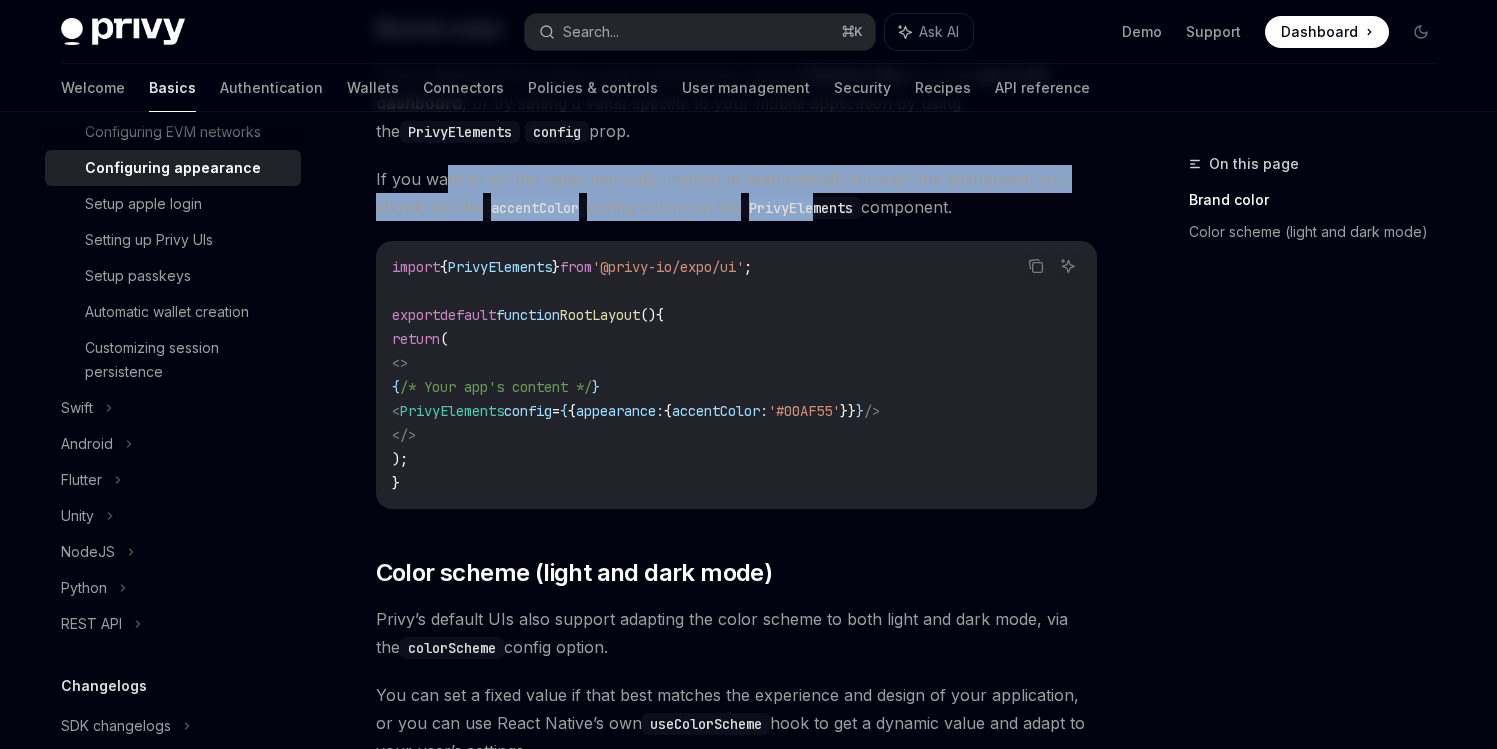 drag, startPoint x: 452, startPoint y: 174, endPoint x: 828, endPoint y: 196, distance: 376.64307 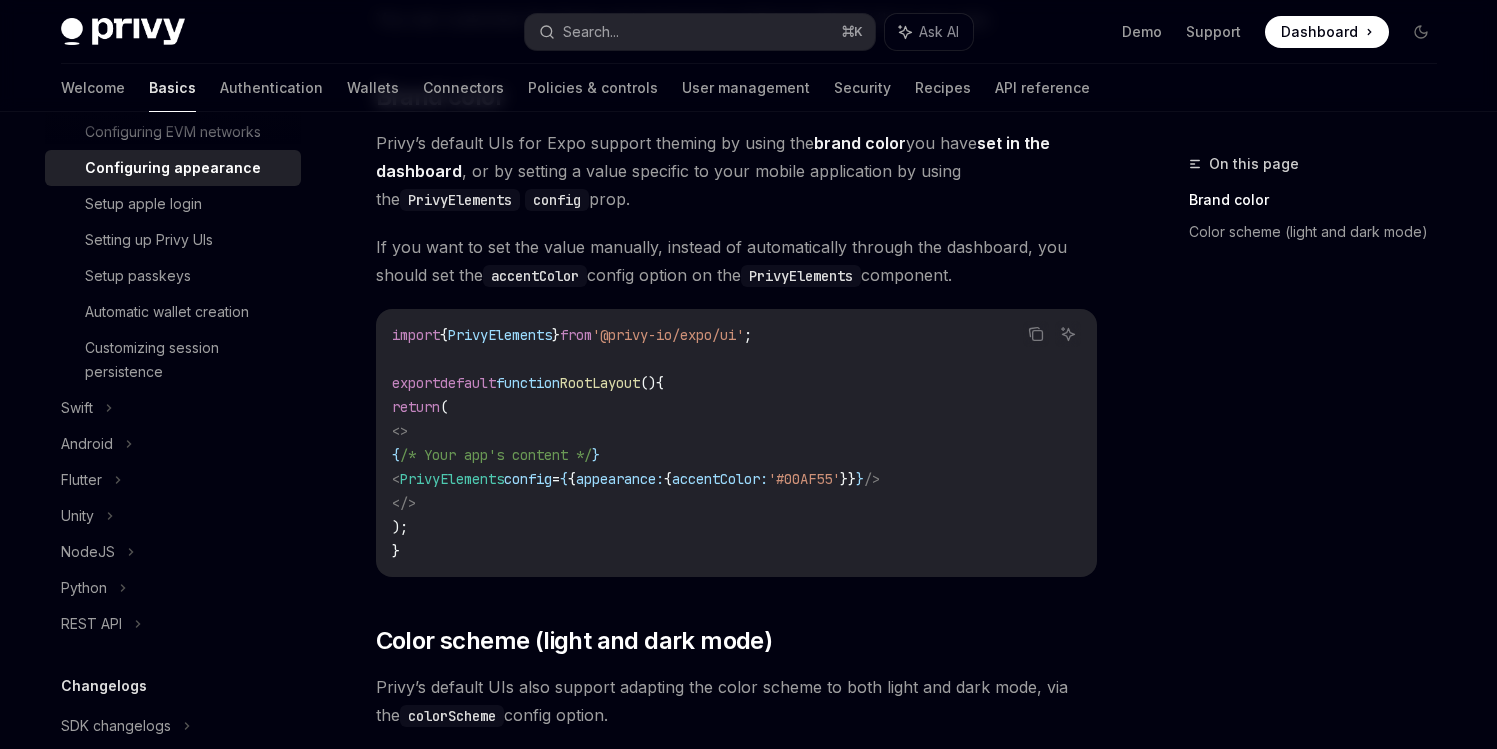 scroll, scrollTop: 241, scrollLeft: 0, axis: vertical 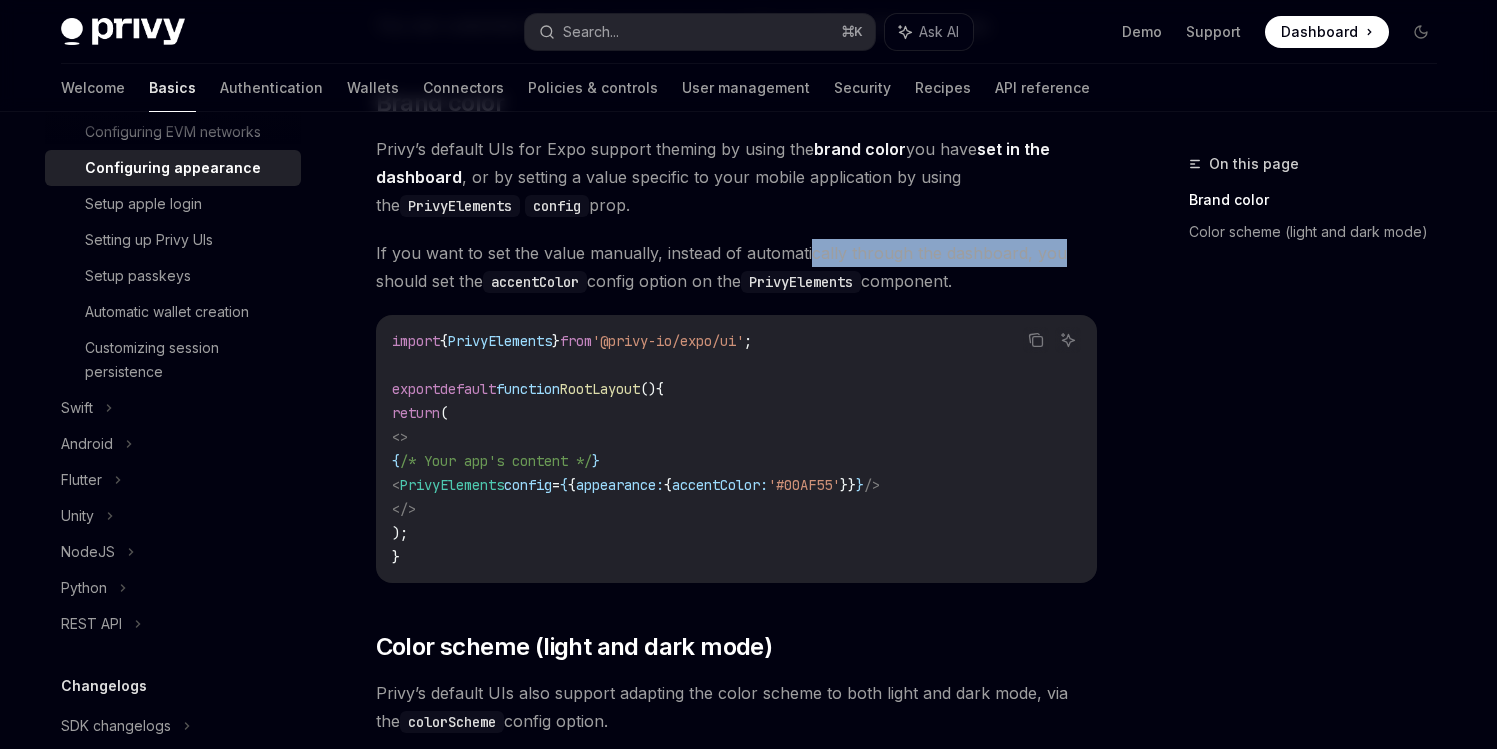drag, startPoint x: 808, startPoint y: 242, endPoint x: 1011, endPoint y: 269, distance: 204.78769 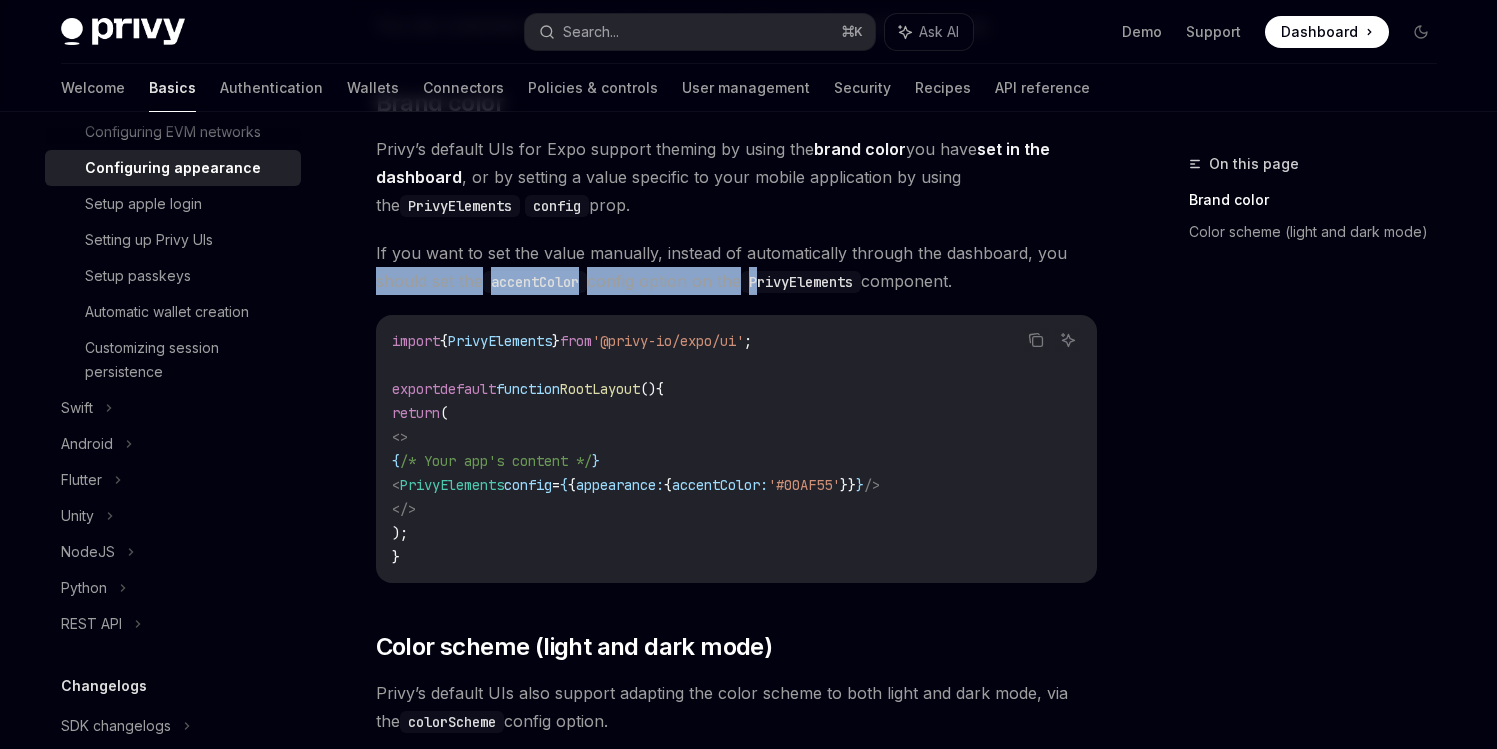 drag, startPoint x: 369, startPoint y: 274, endPoint x: 769, endPoint y: 294, distance: 400.4997 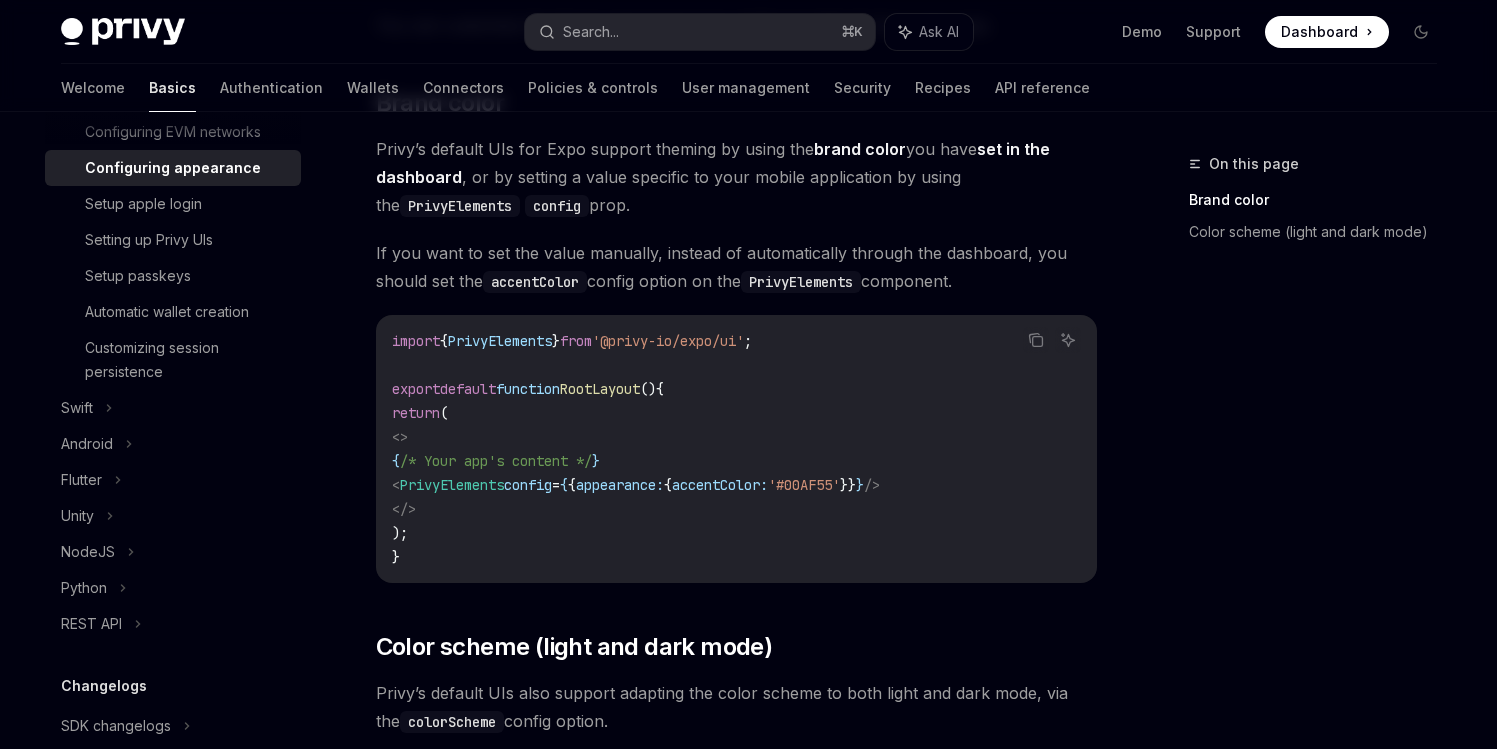 click on "If you want to set the value manually, instead of automatically through the dashboard, you should set the  accentColor  config option on the  PrivyElements  component." at bounding box center (736, 267) 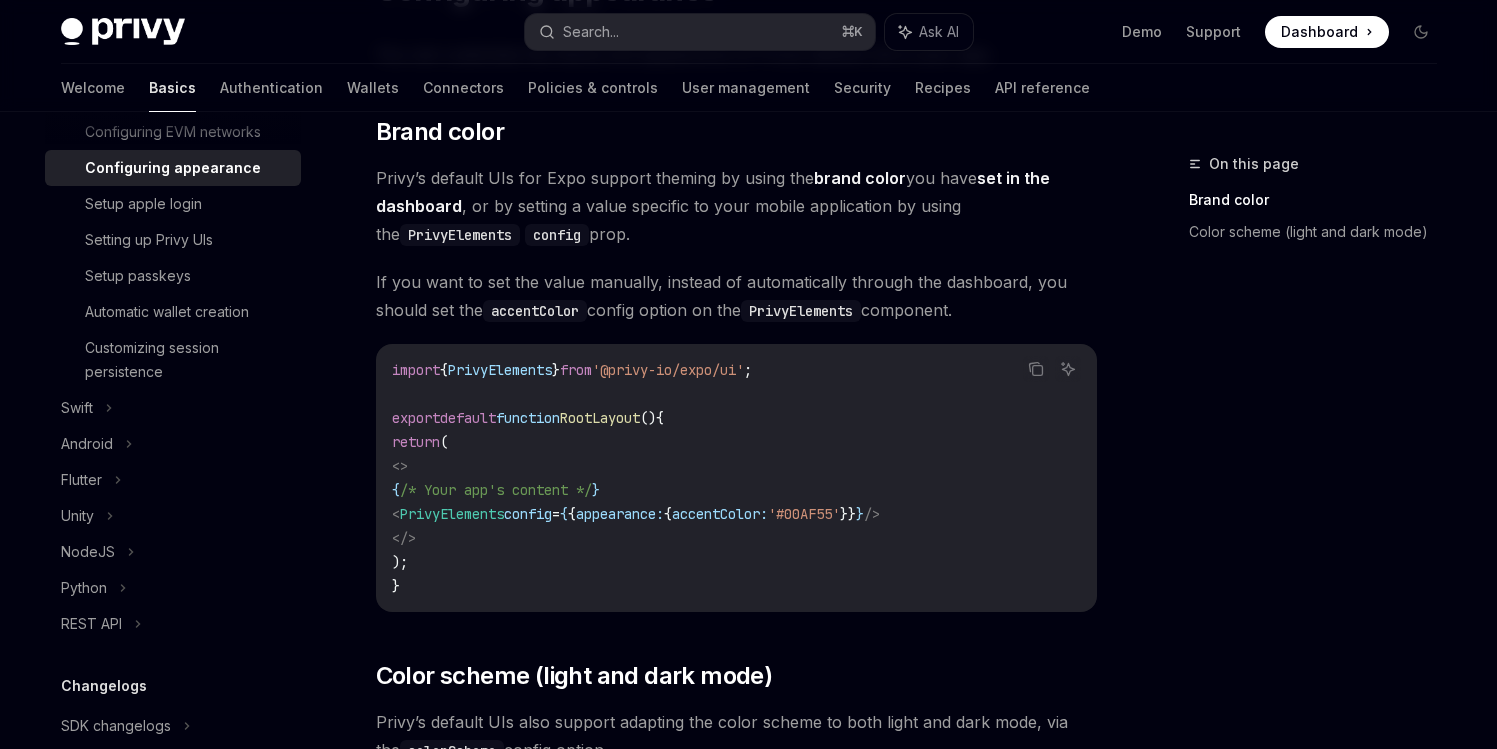 scroll, scrollTop: 210, scrollLeft: 0, axis: vertical 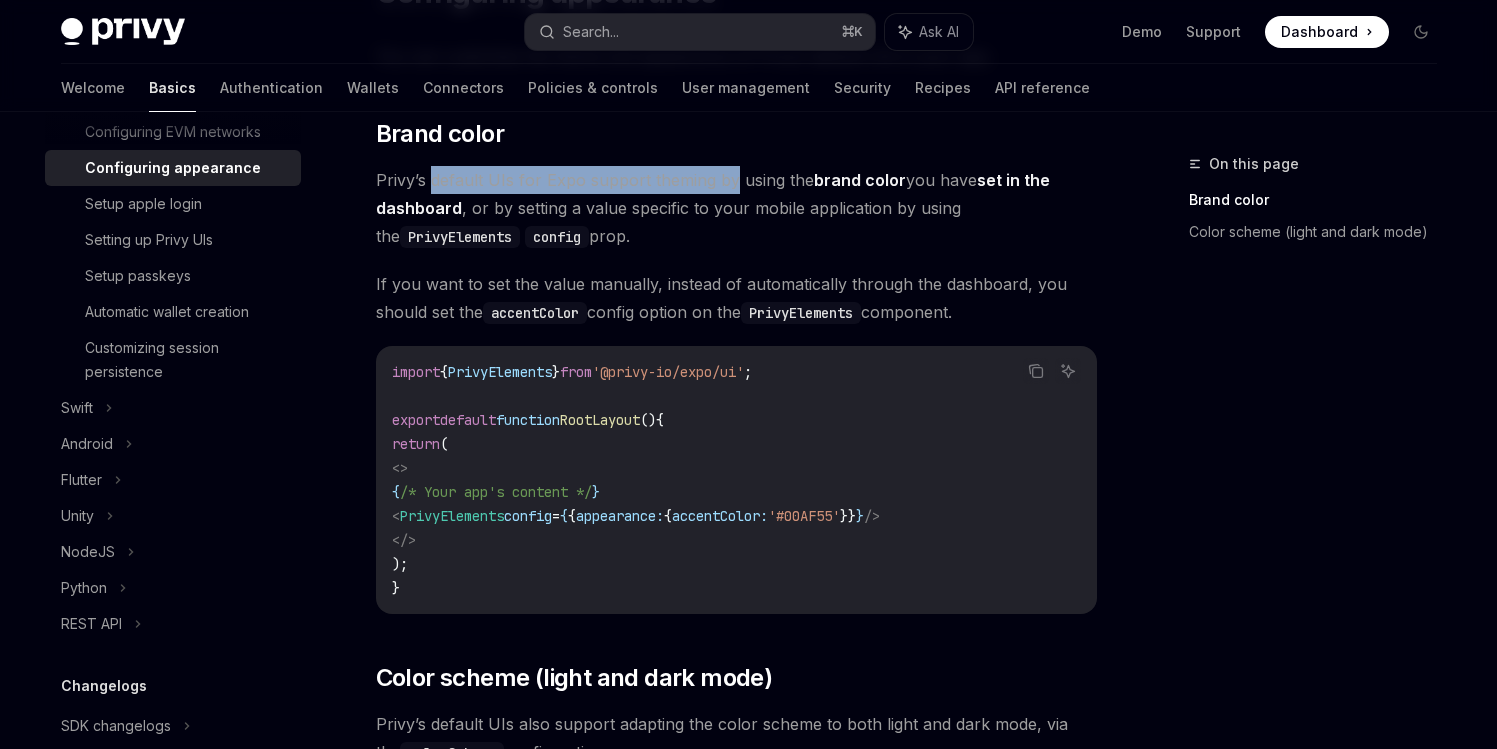 drag, startPoint x: 432, startPoint y: 185, endPoint x: 730, endPoint y: 179, distance: 298.0604 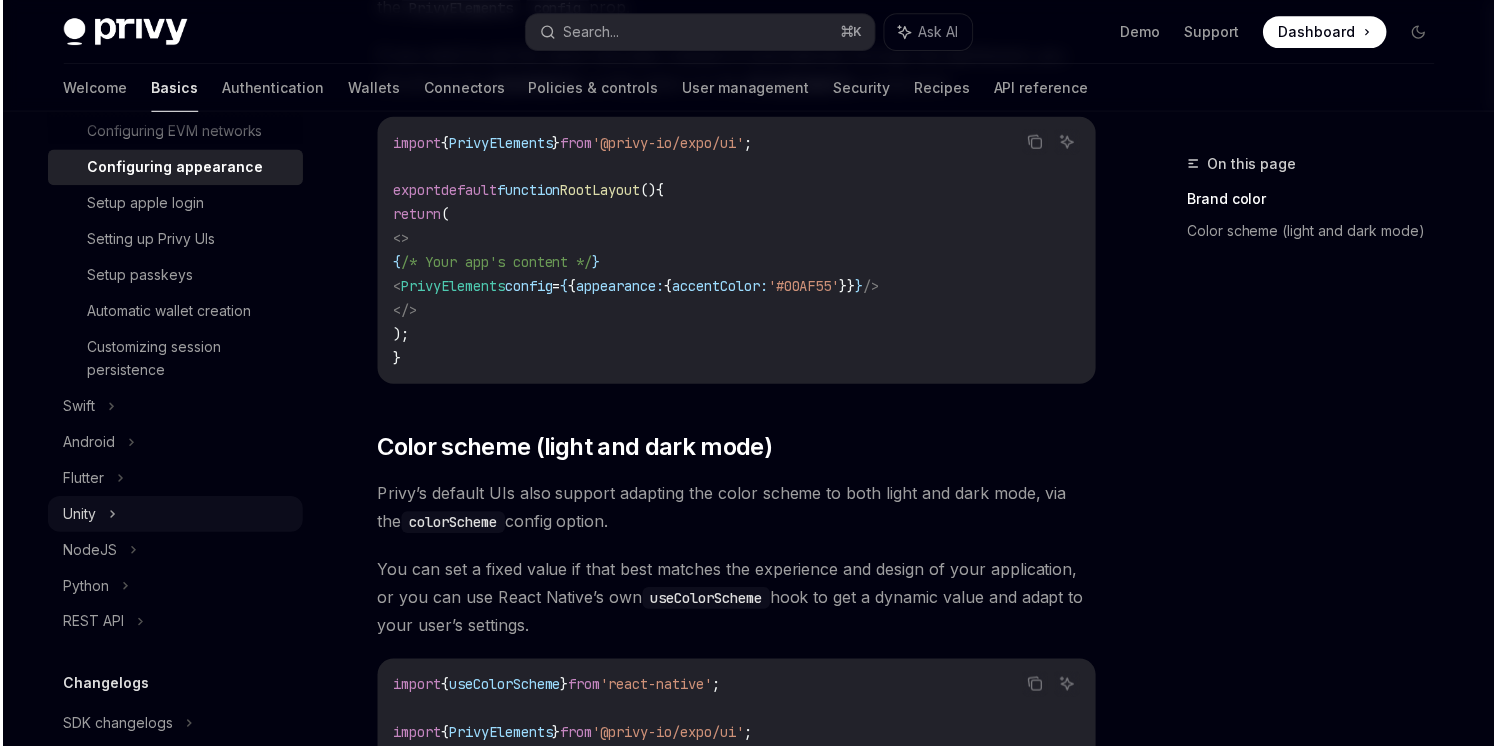 scroll, scrollTop: 480, scrollLeft: 0, axis: vertical 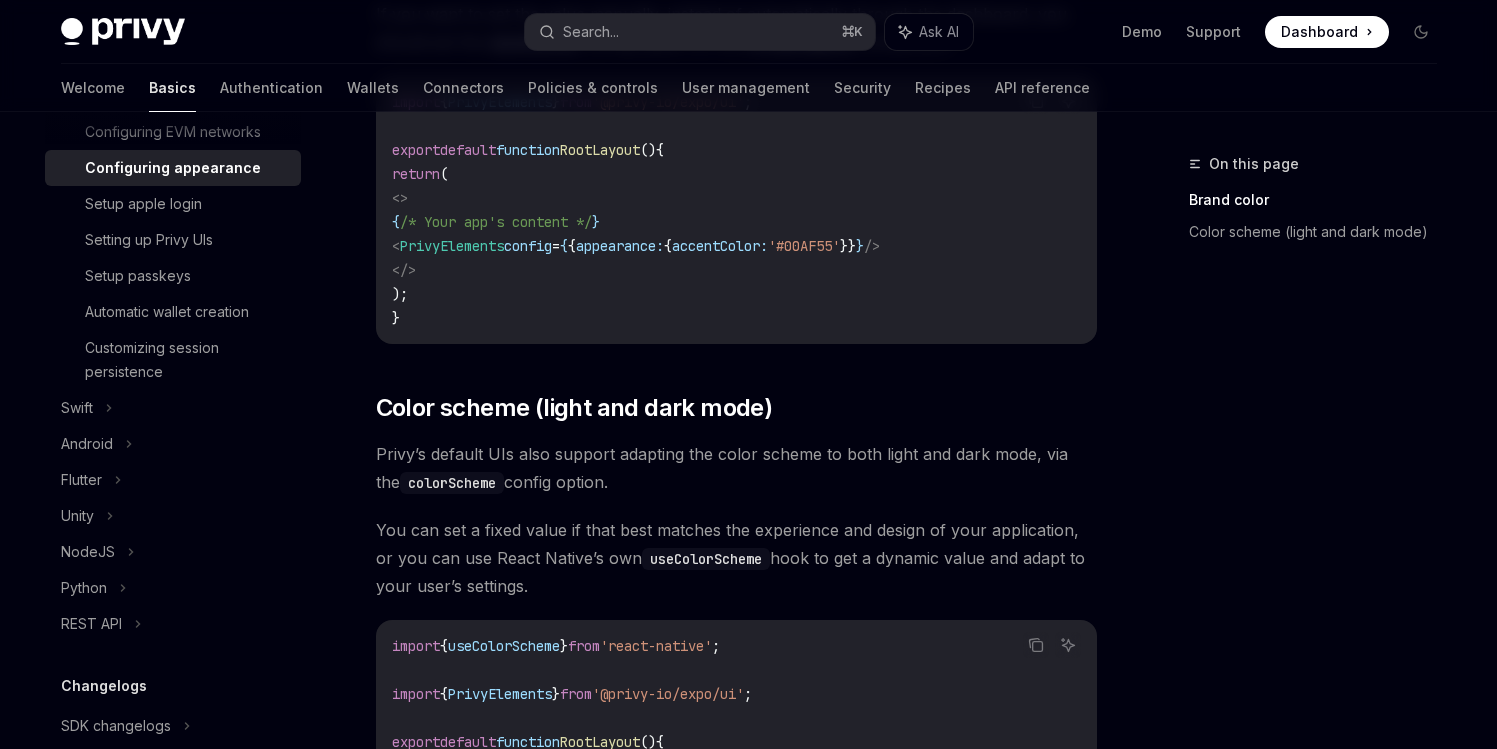 click on "You can set a fixed value if that best matches the experience and design of your application, or you can use React Native’s own  useColorScheme  hook to get a dynamic value and adapt to your user’s settings." at bounding box center [736, 558] 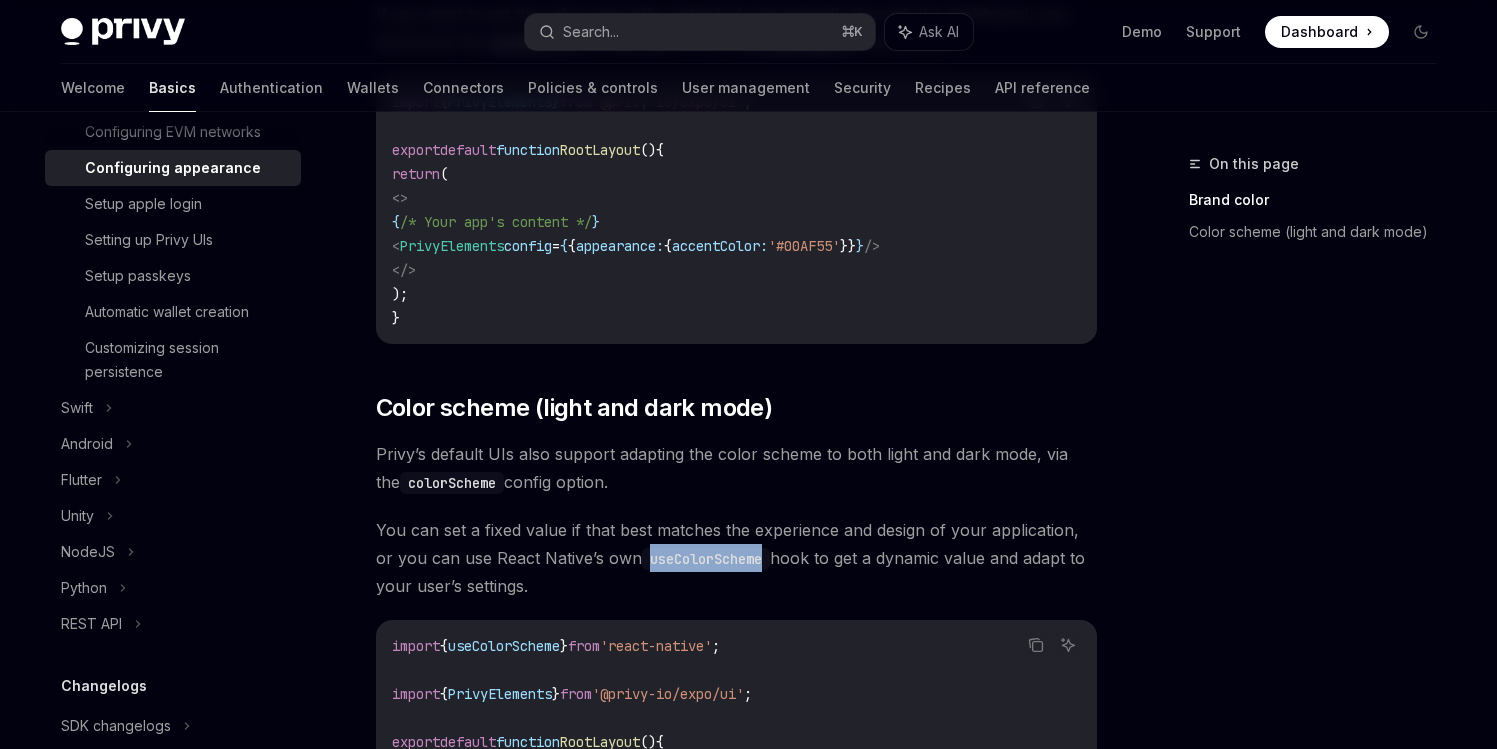click on "You can set a fixed value if that best matches the experience and design of your application, or you can use React Native’s own  useColorScheme  hook to get a dynamic value and adapt to your user’s settings." at bounding box center [736, 558] 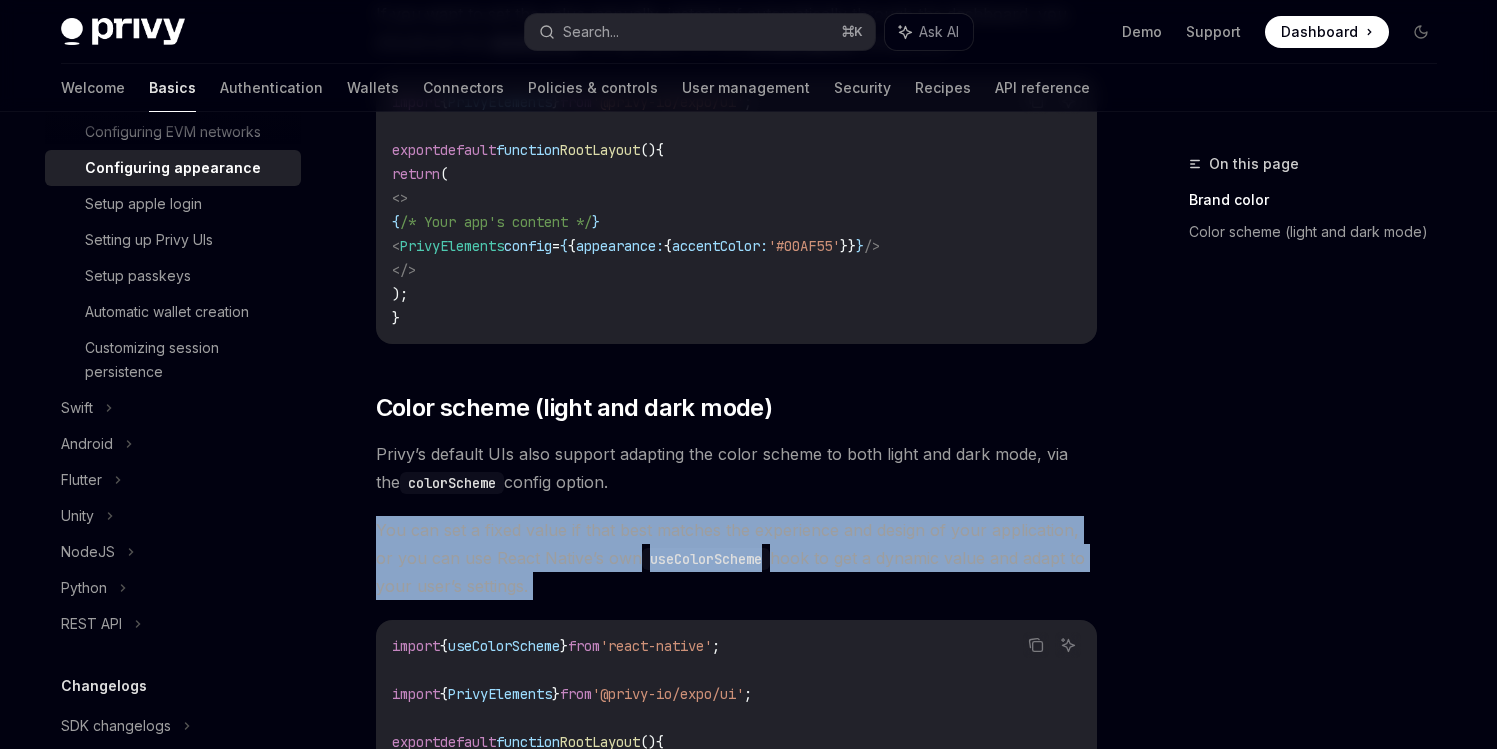 click on "You can set a fixed value if that best matches the experience and design of your application, or you can use React Native’s own  useColorScheme  hook to get a dynamic value and adapt to your user’s settings." at bounding box center (736, 558) 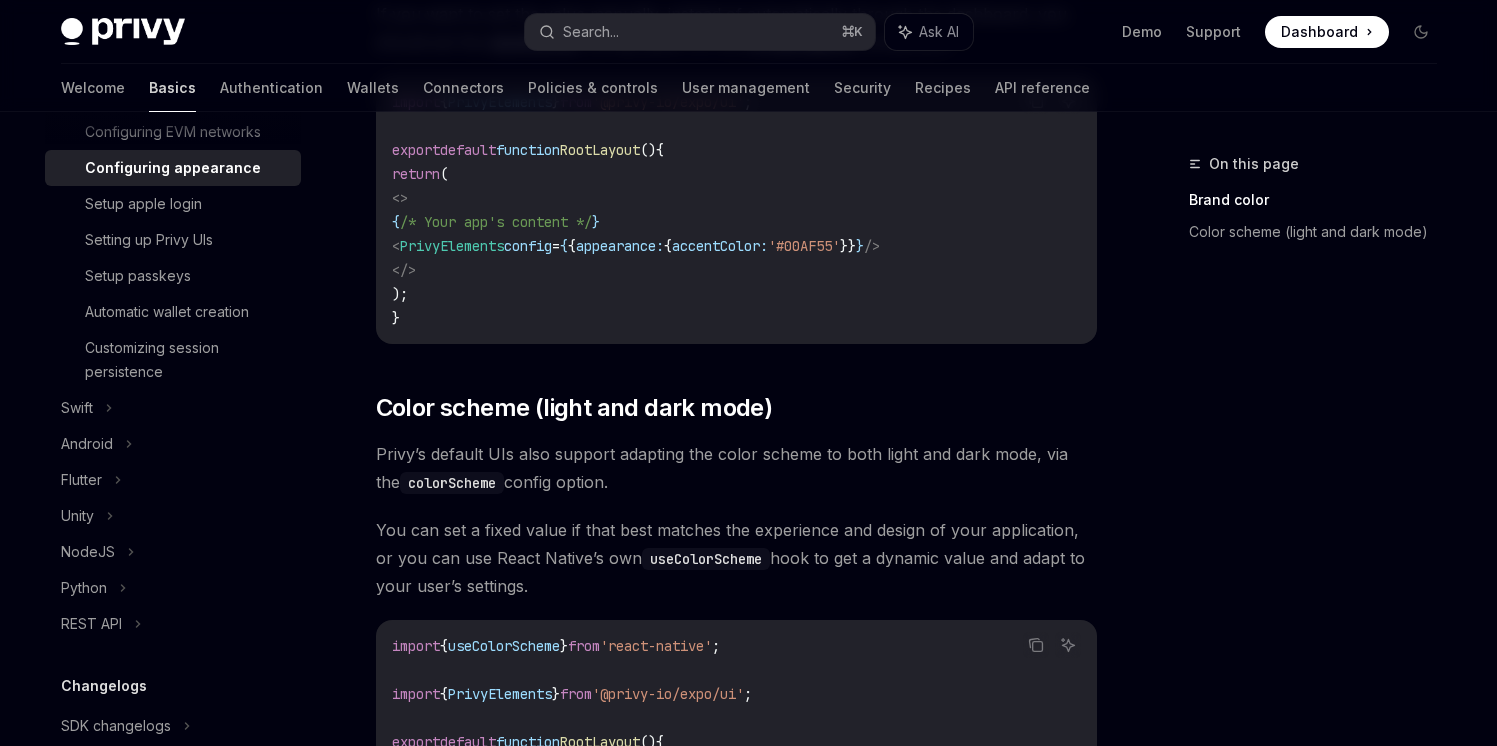 type on "*" 